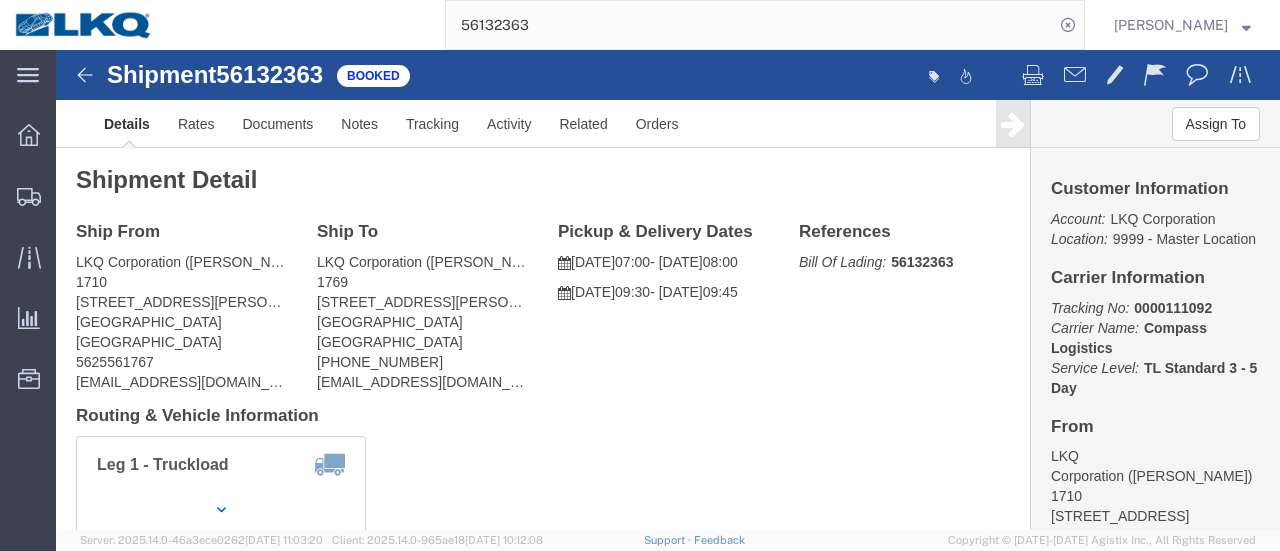 scroll, scrollTop: 0, scrollLeft: 0, axis: both 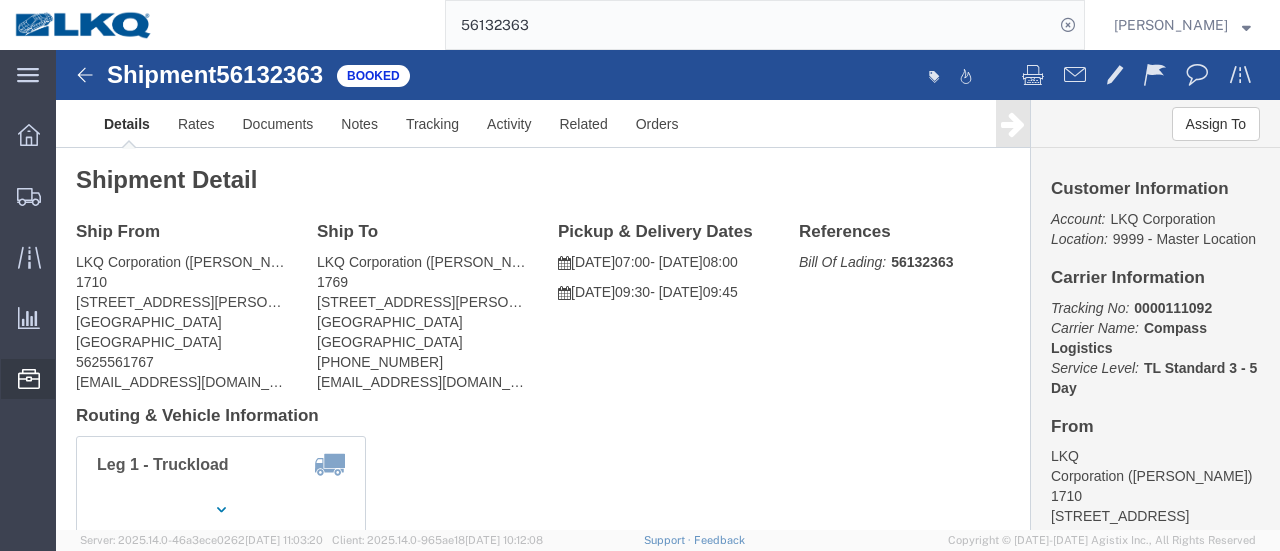 click on "Location Appointment" 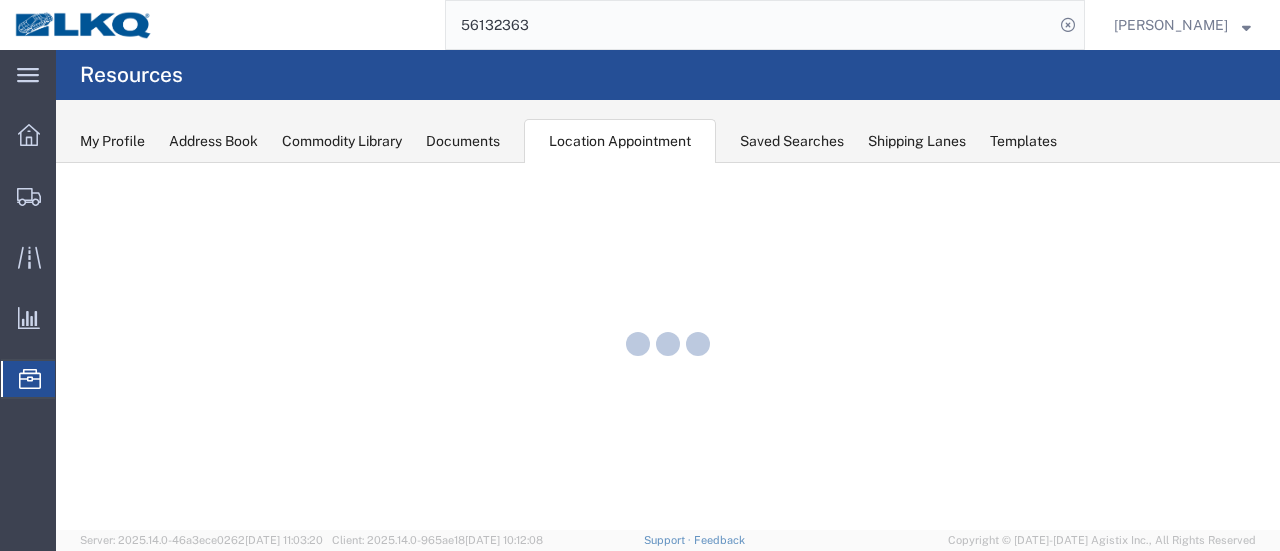 scroll, scrollTop: 0, scrollLeft: 0, axis: both 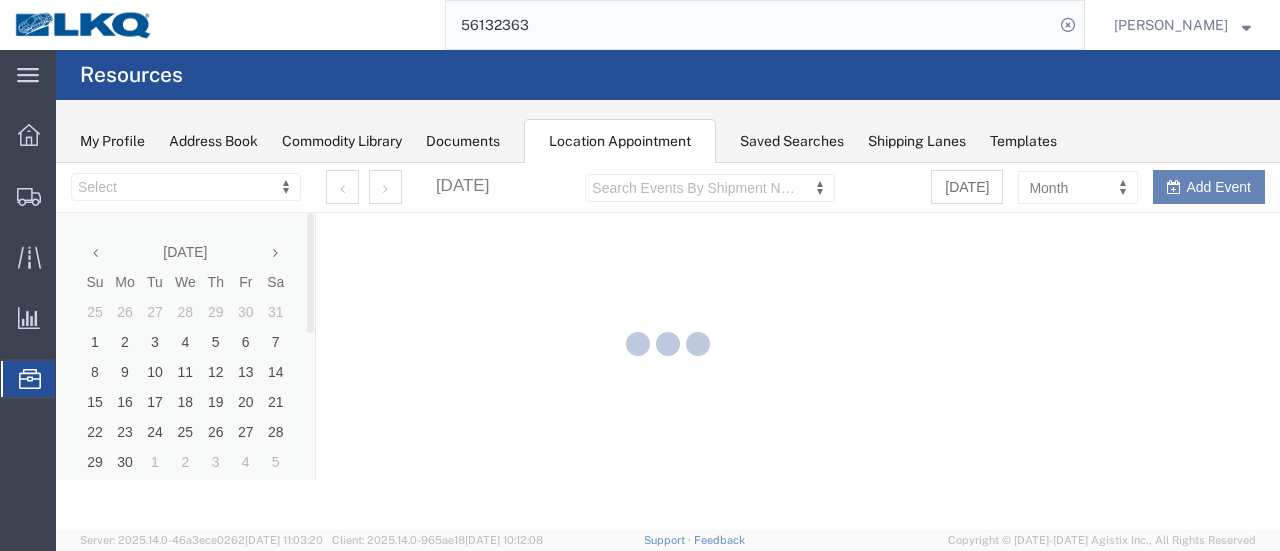 select on "28716" 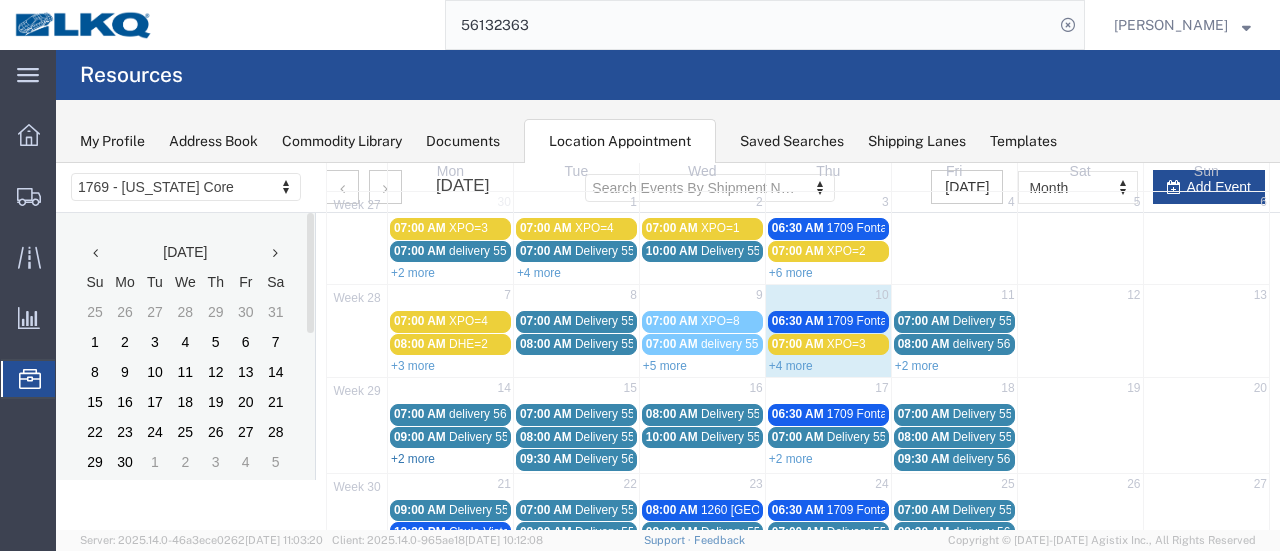 scroll, scrollTop: 200, scrollLeft: 0, axis: vertical 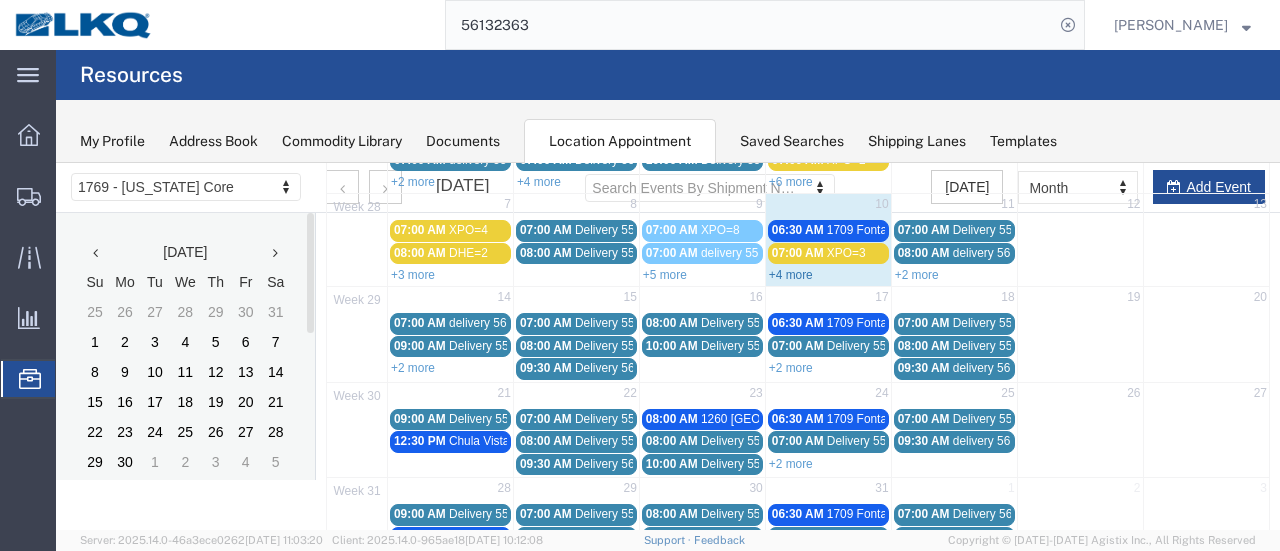 click on "+4 more" at bounding box center [791, 275] 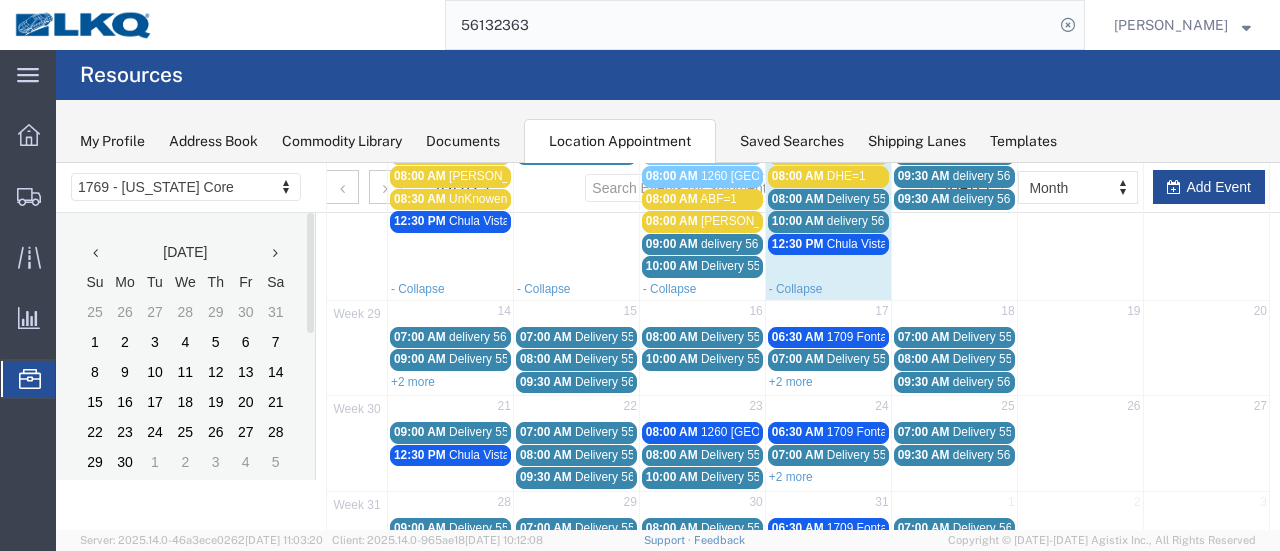 scroll, scrollTop: 300, scrollLeft: 0, axis: vertical 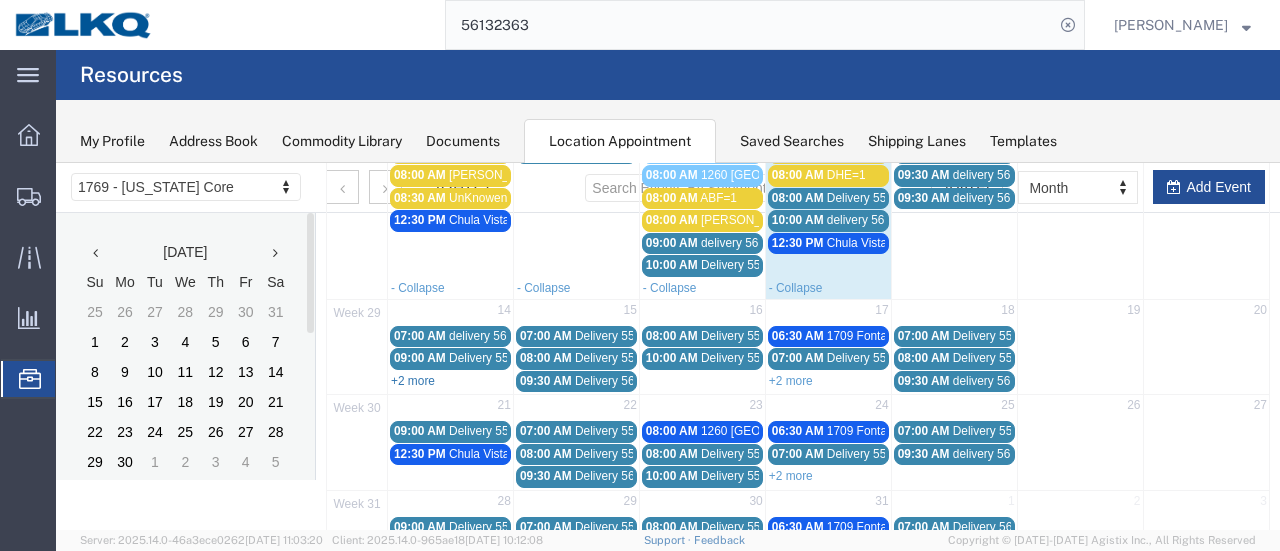 click on "+2 more" at bounding box center (413, 381) 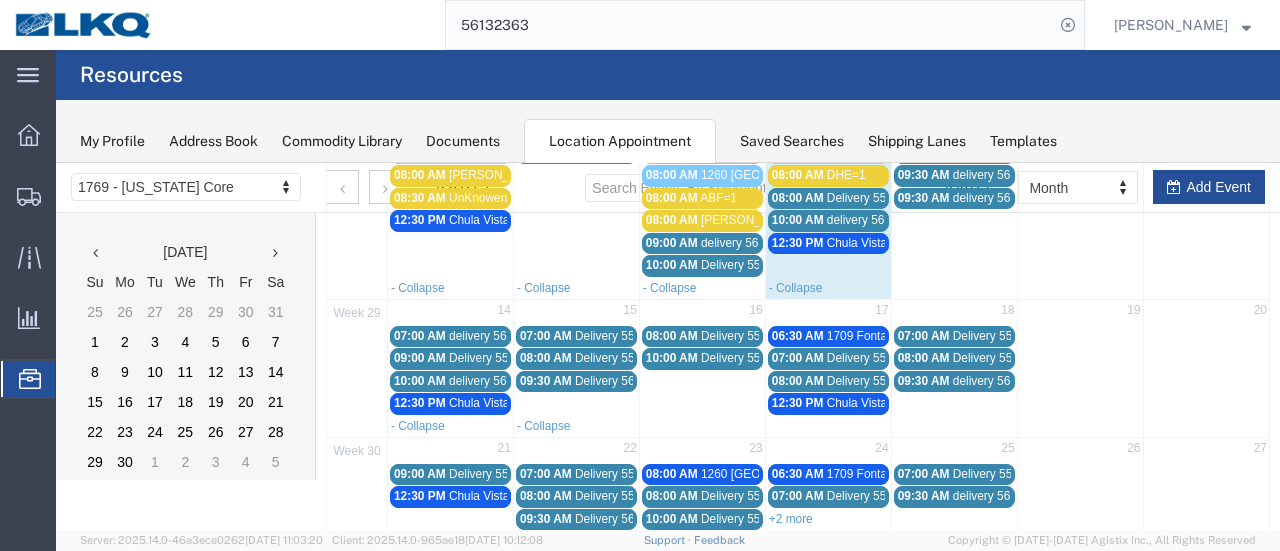 click on "14" at bounding box center (451, 311) 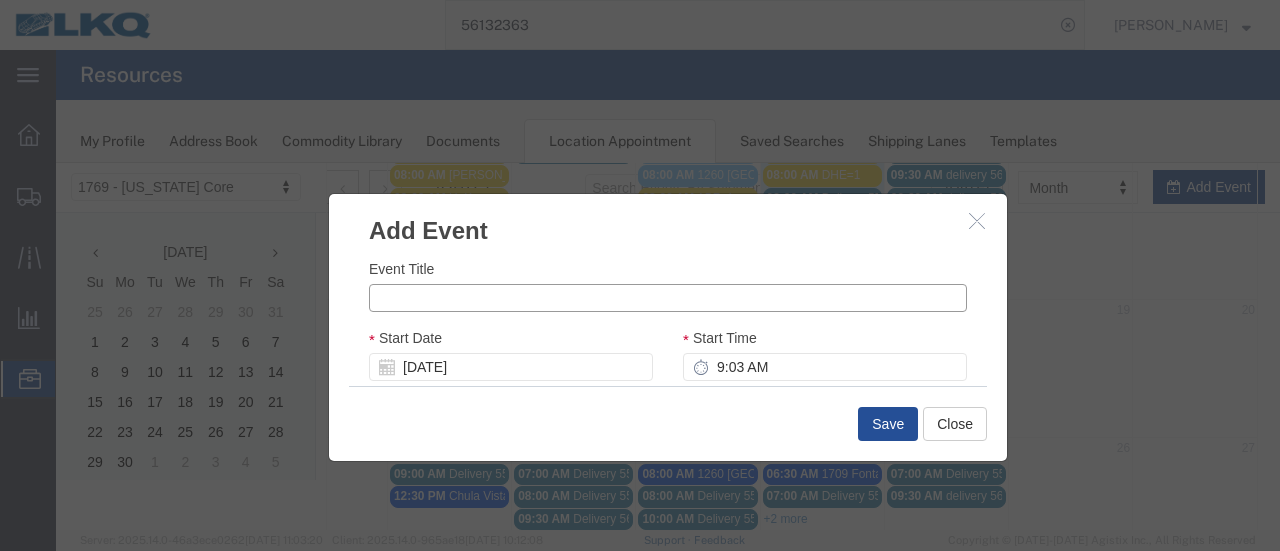 click on "Event Title" at bounding box center [668, 298] 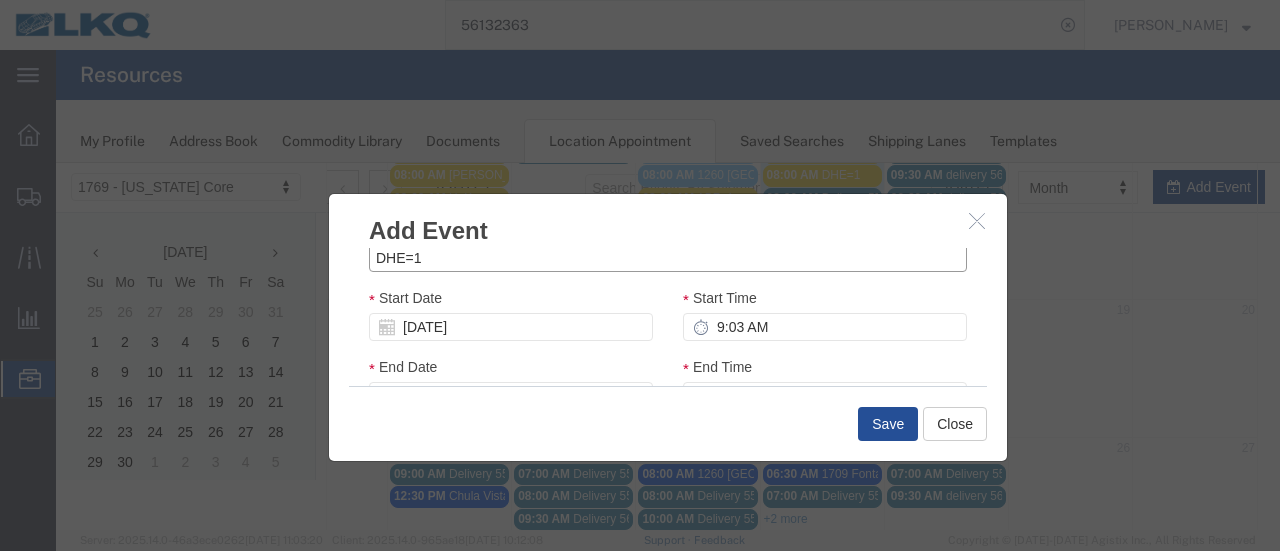 scroll, scrollTop: 100, scrollLeft: 0, axis: vertical 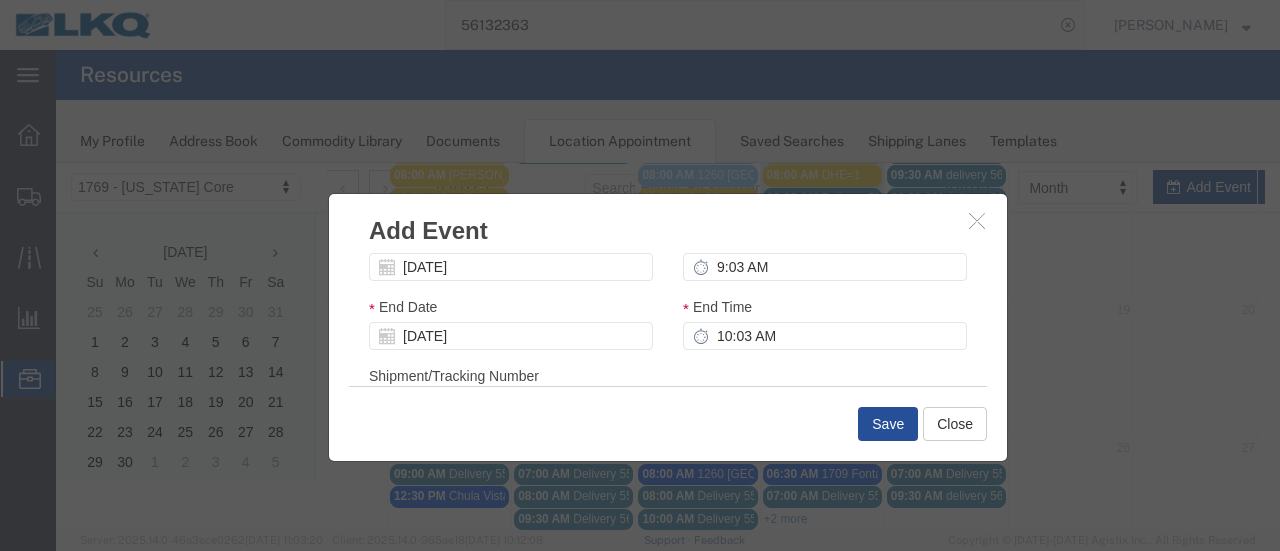 type on "DHE=1" 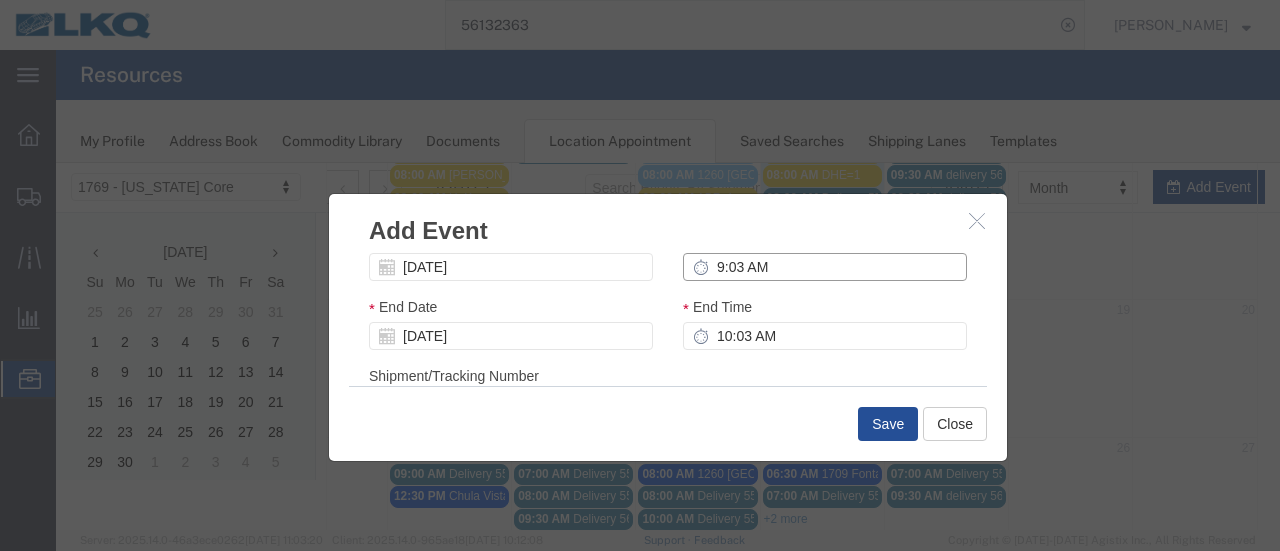 click on "9:03 AM" at bounding box center (825, 267) 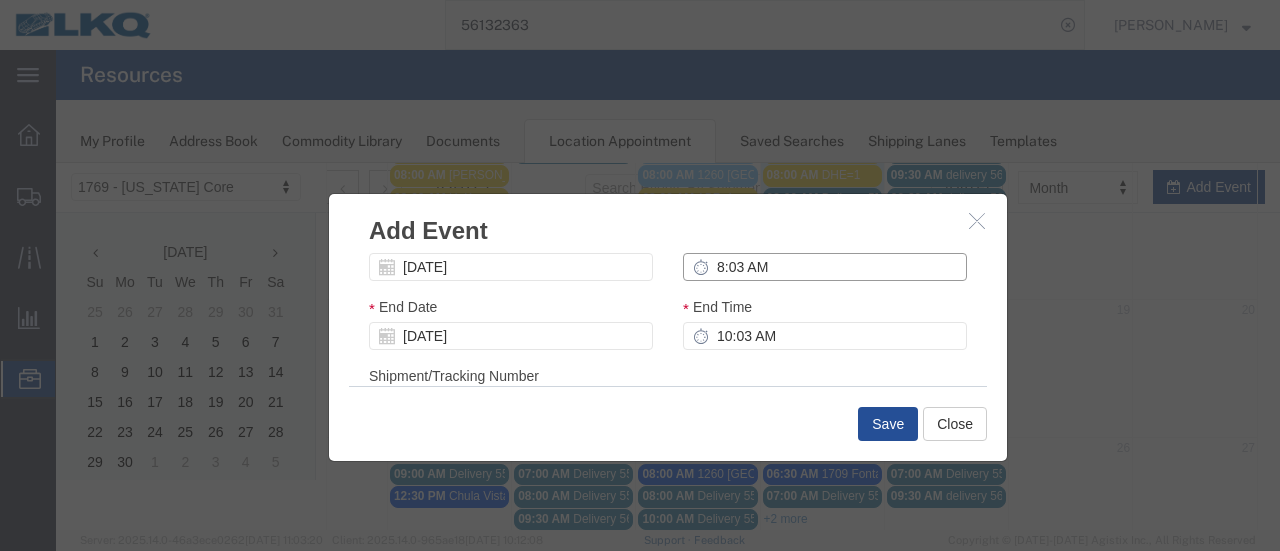 type on "8:03 AM" 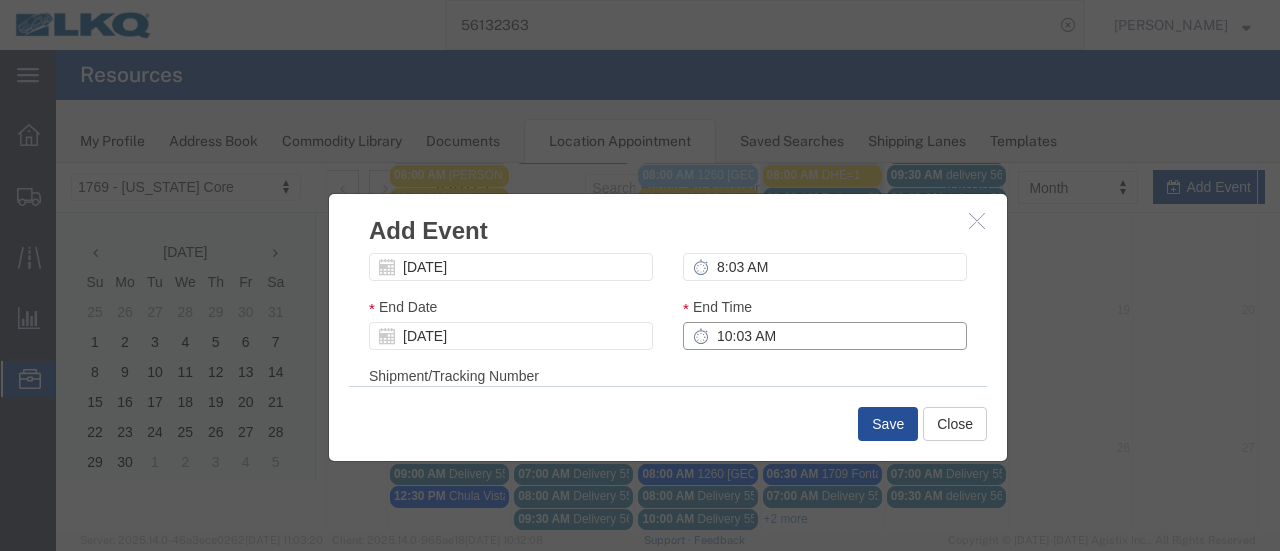 click on "10:03 AM" at bounding box center (825, 336) 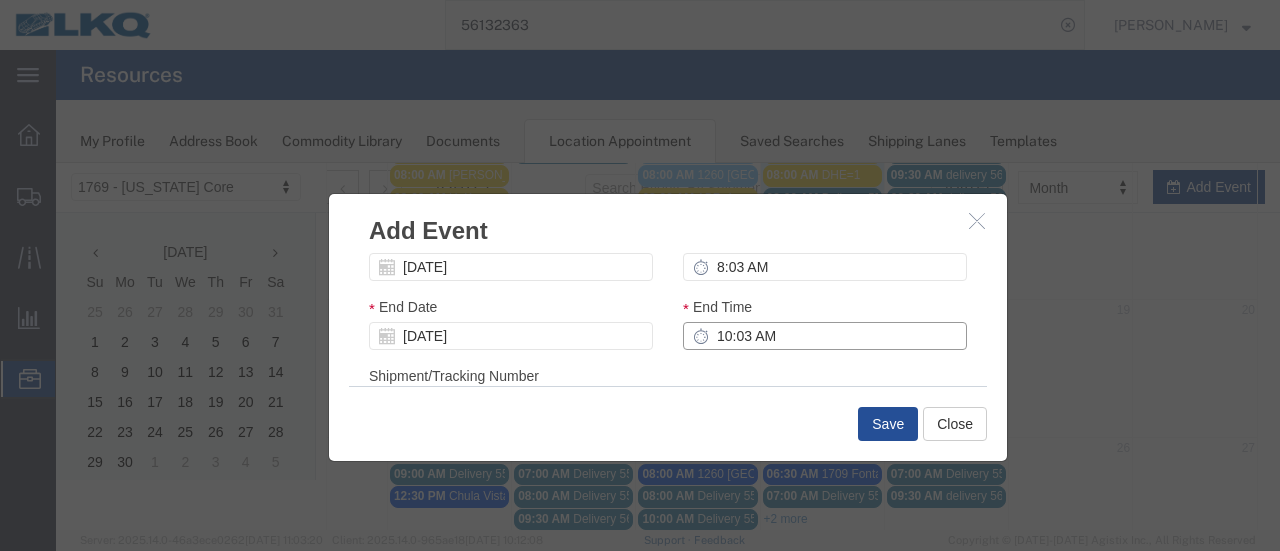 scroll, scrollTop: 300, scrollLeft: 0, axis: vertical 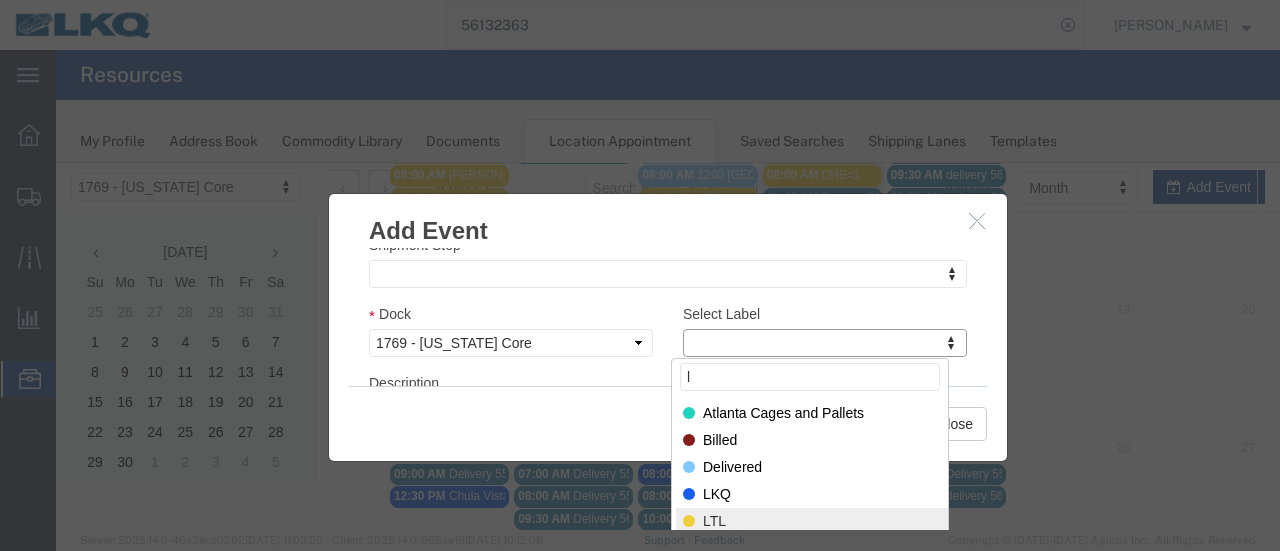 type on "l" 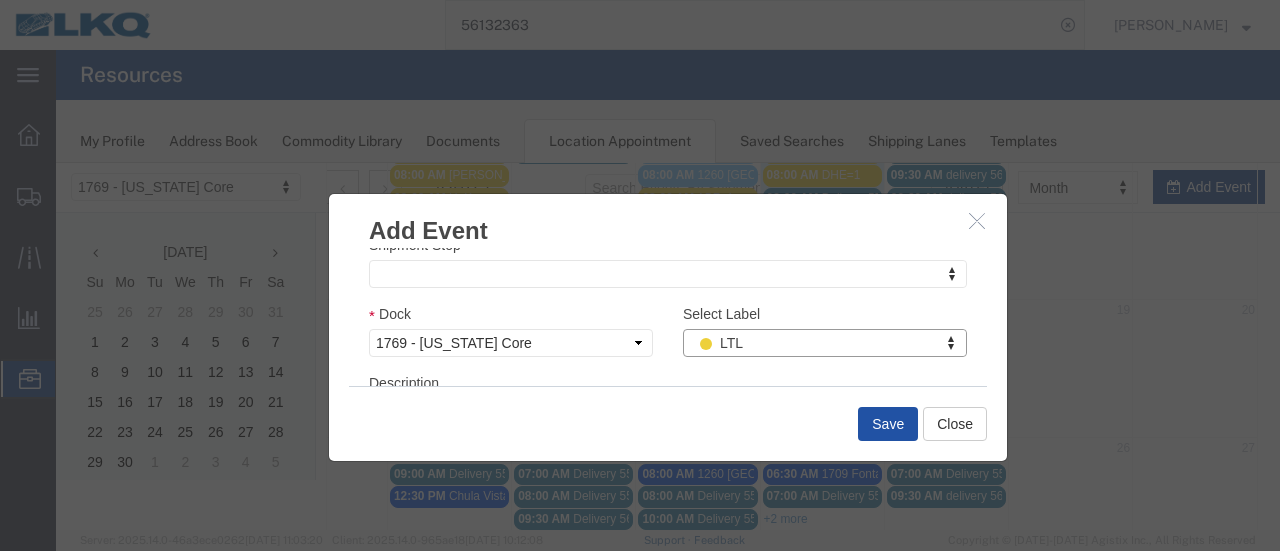 click on "Save" at bounding box center [888, 424] 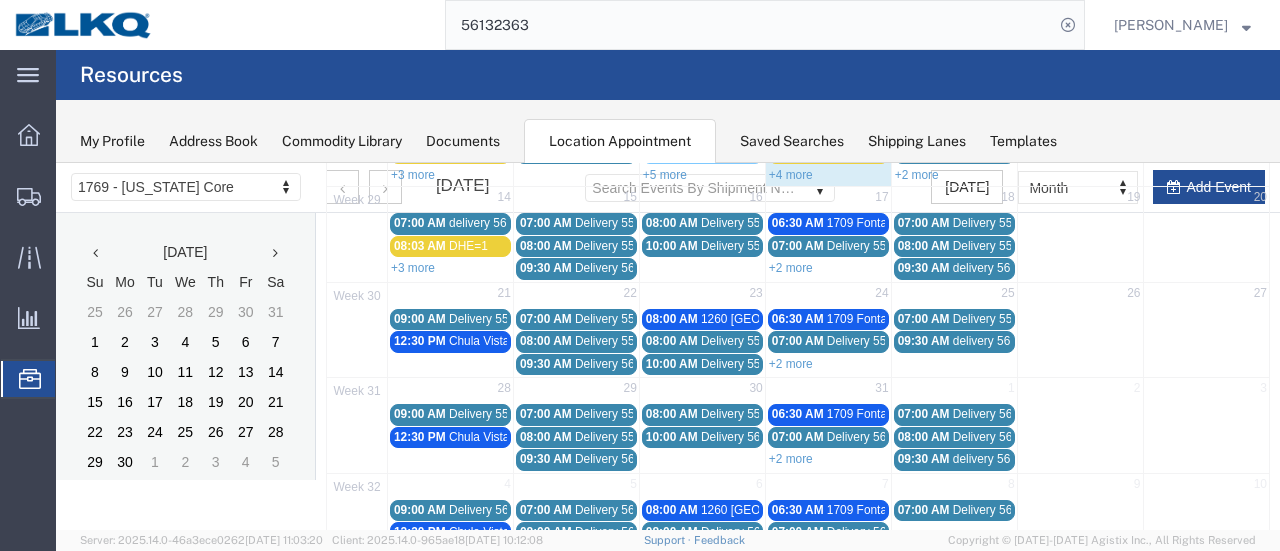 scroll, scrollTop: 128, scrollLeft: 0, axis: vertical 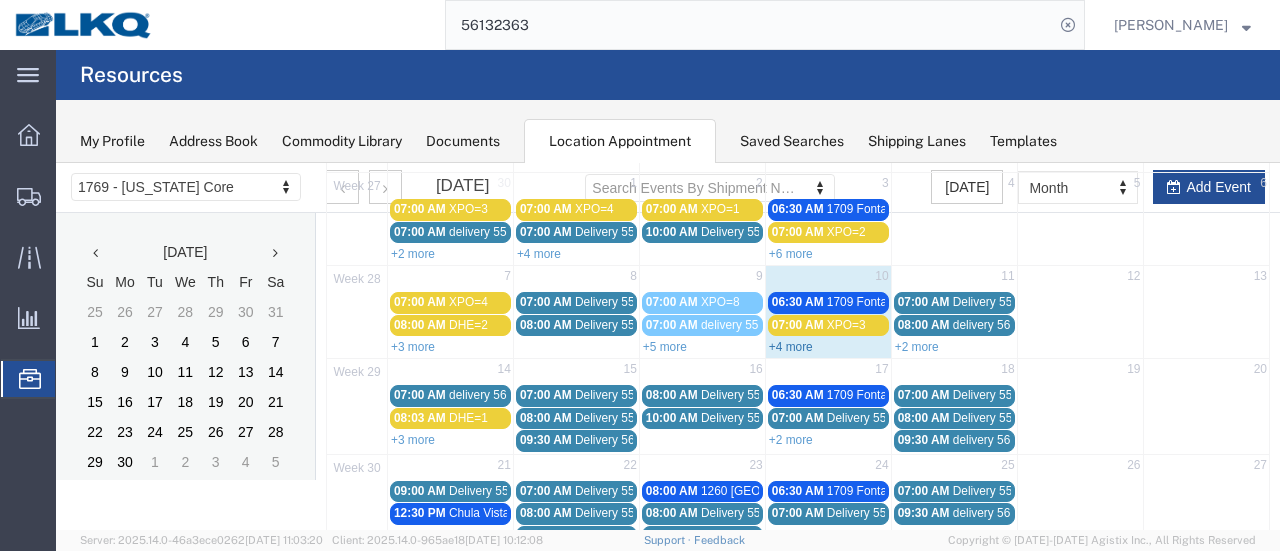 click on "+4 more" at bounding box center [791, 347] 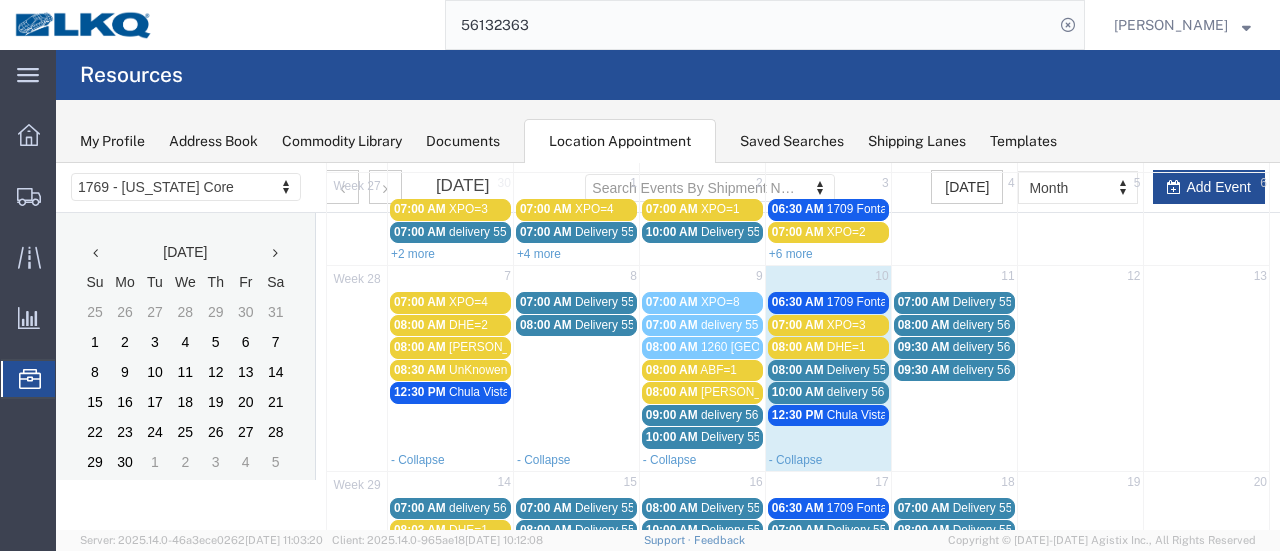 click on "08:00 AM" at bounding box center [798, 347] 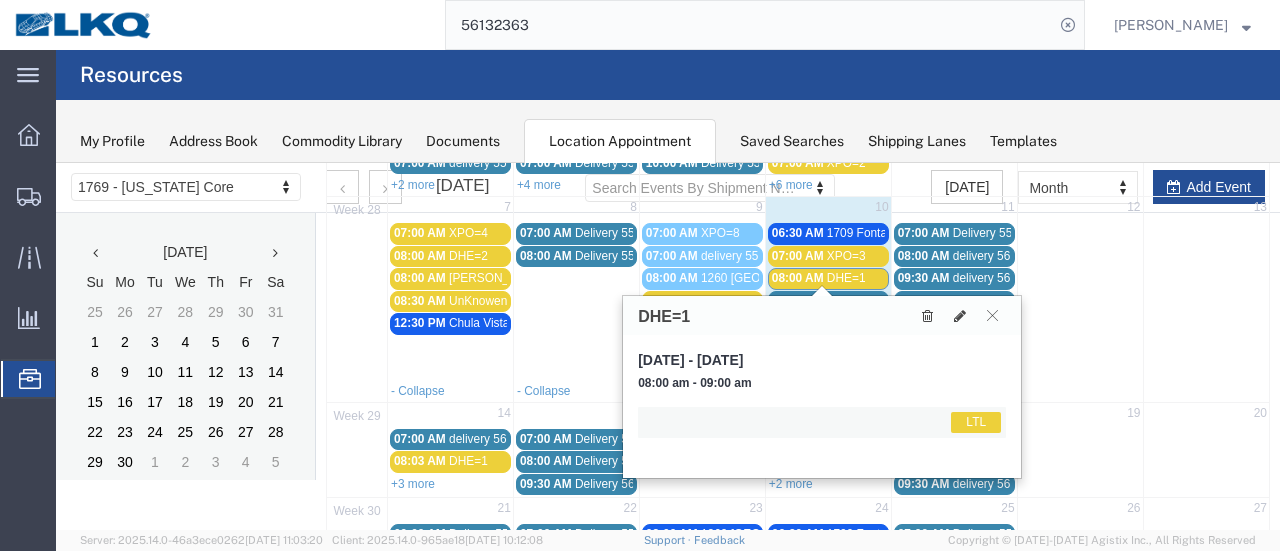 scroll, scrollTop: 228, scrollLeft: 0, axis: vertical 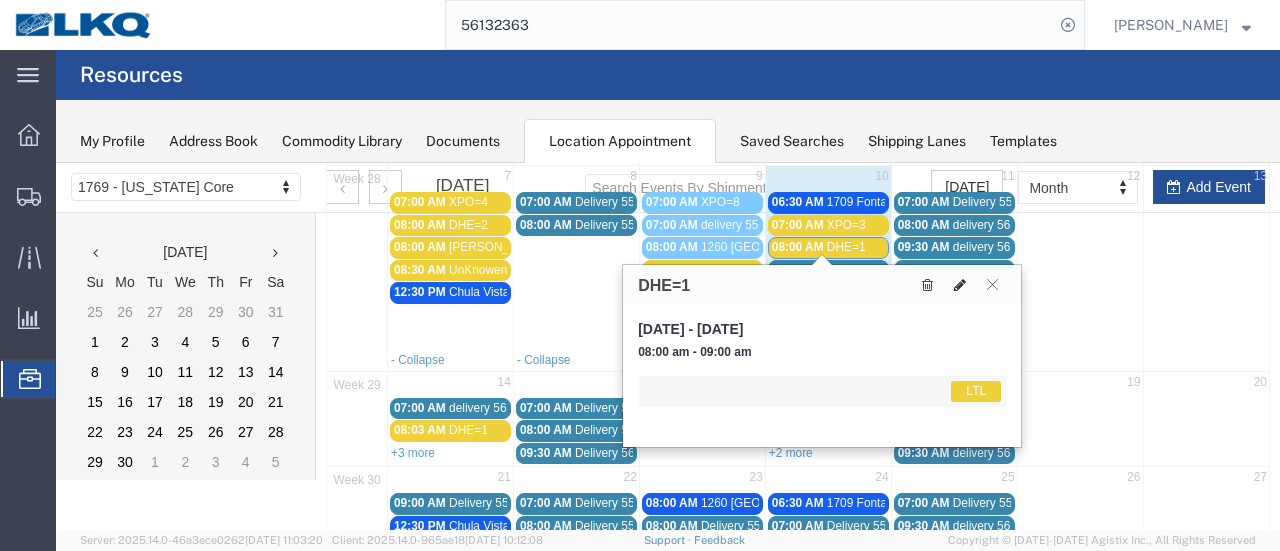 click at bounding box center (960, 285) 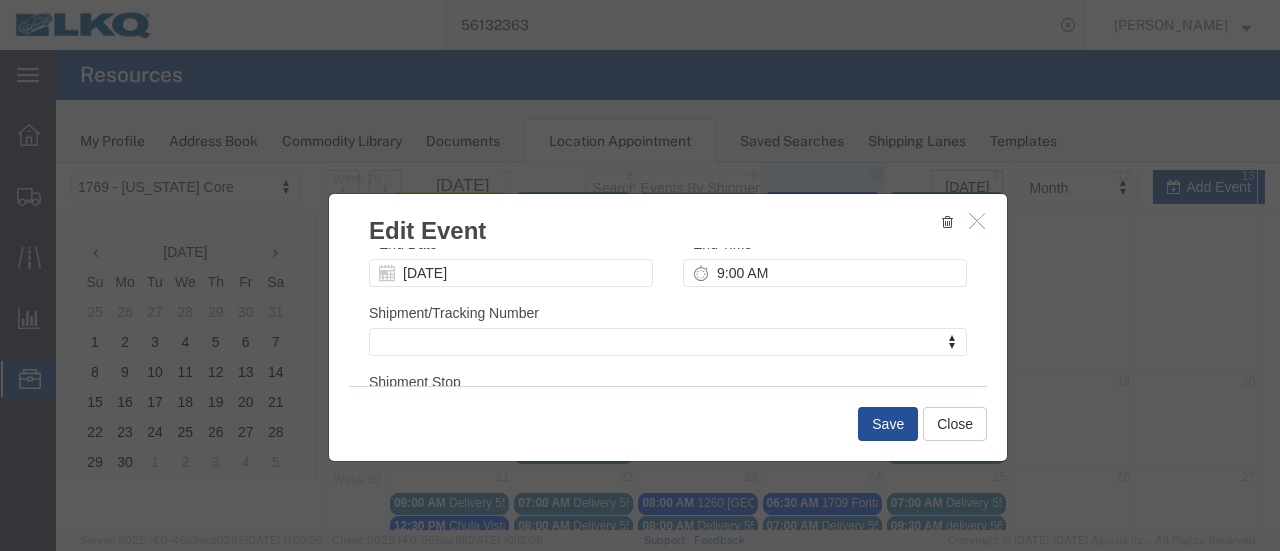 scroll, scrollTop: 300, scrollLeft: 0, axis: vertical 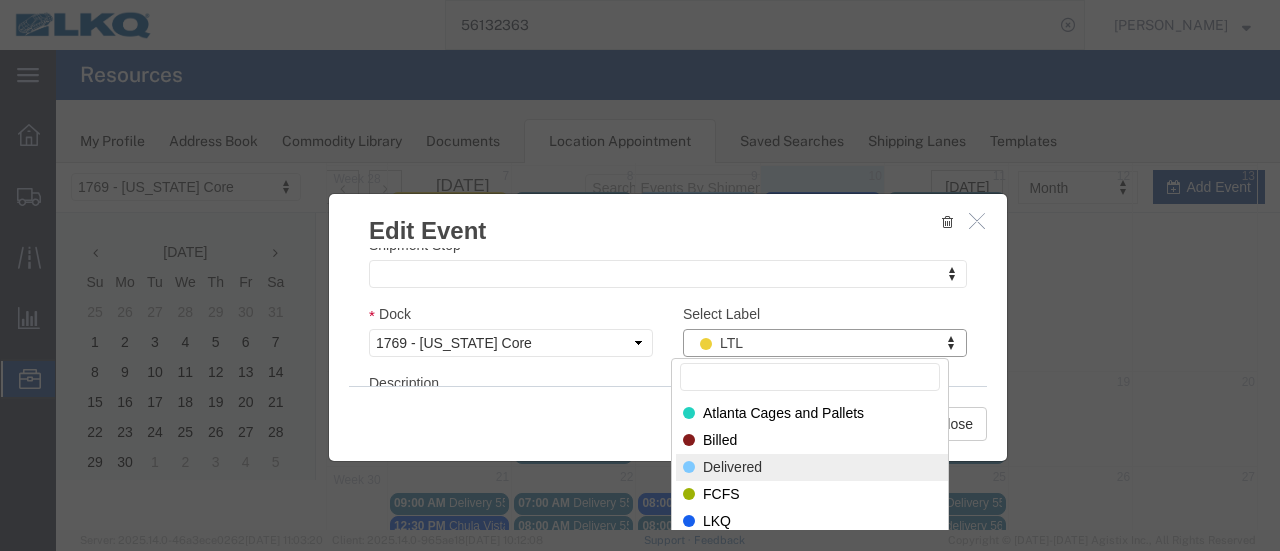 select on "40" 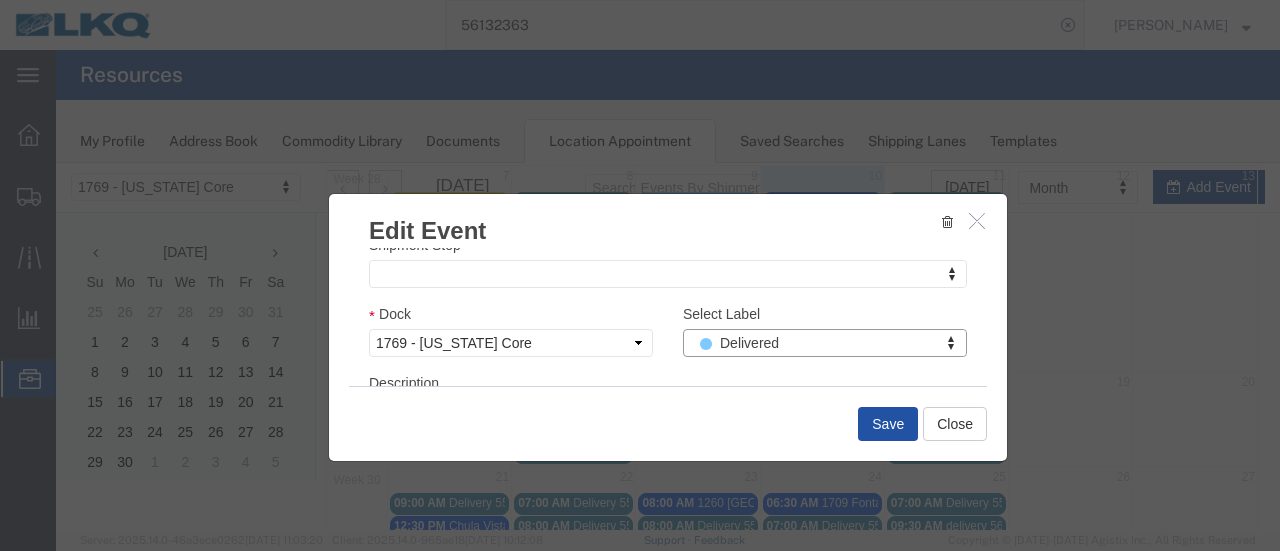 click on "Save" at bounding box center [888, 424] 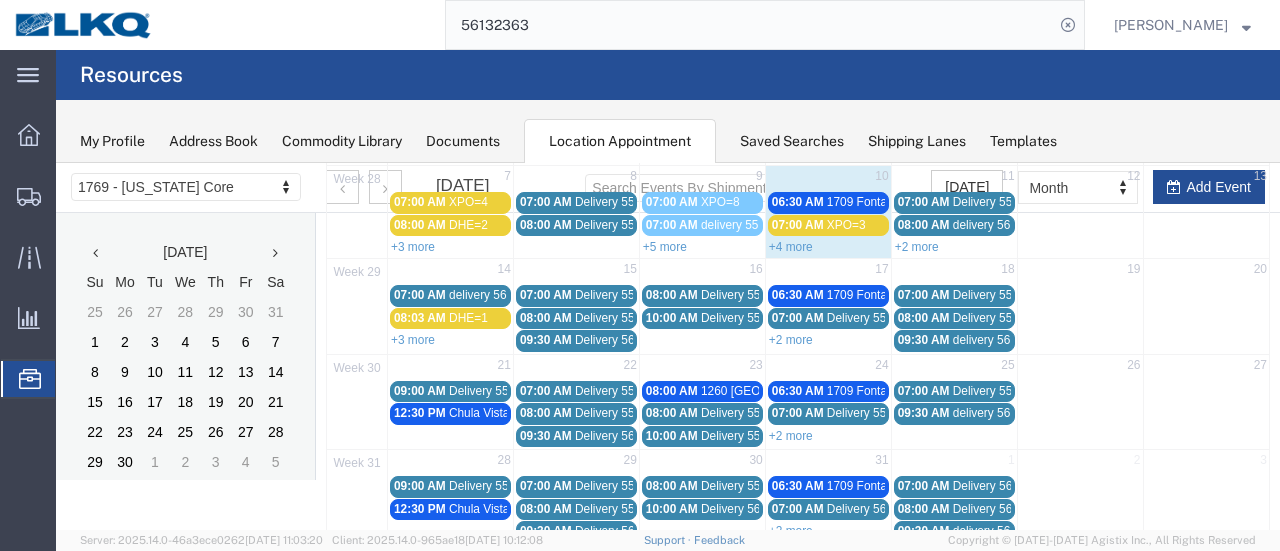 scroll, scrollTop: 128, scrollLeft: 0, axis: vertical 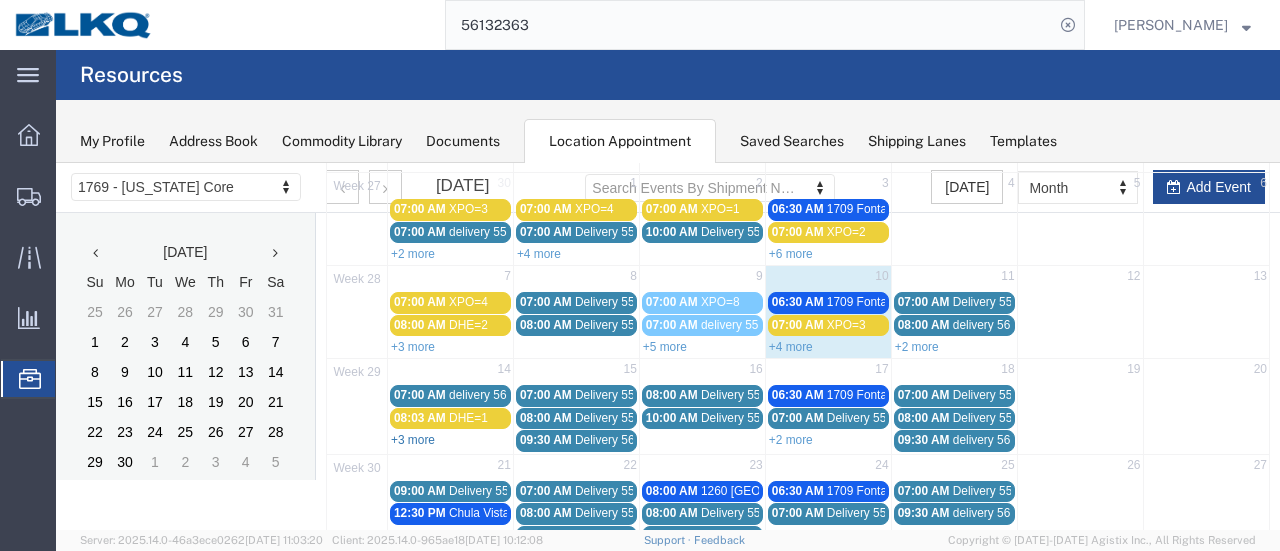 click on "+3 more" at bounding box center [413, 440] 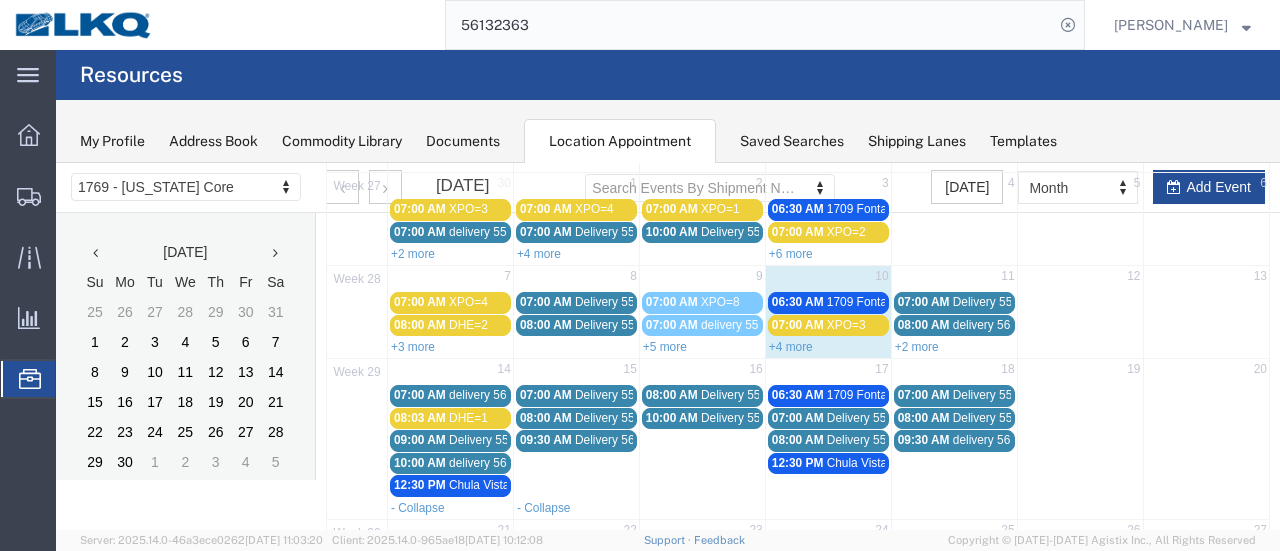 click on "+4 more" at bounding box center (791, 347) 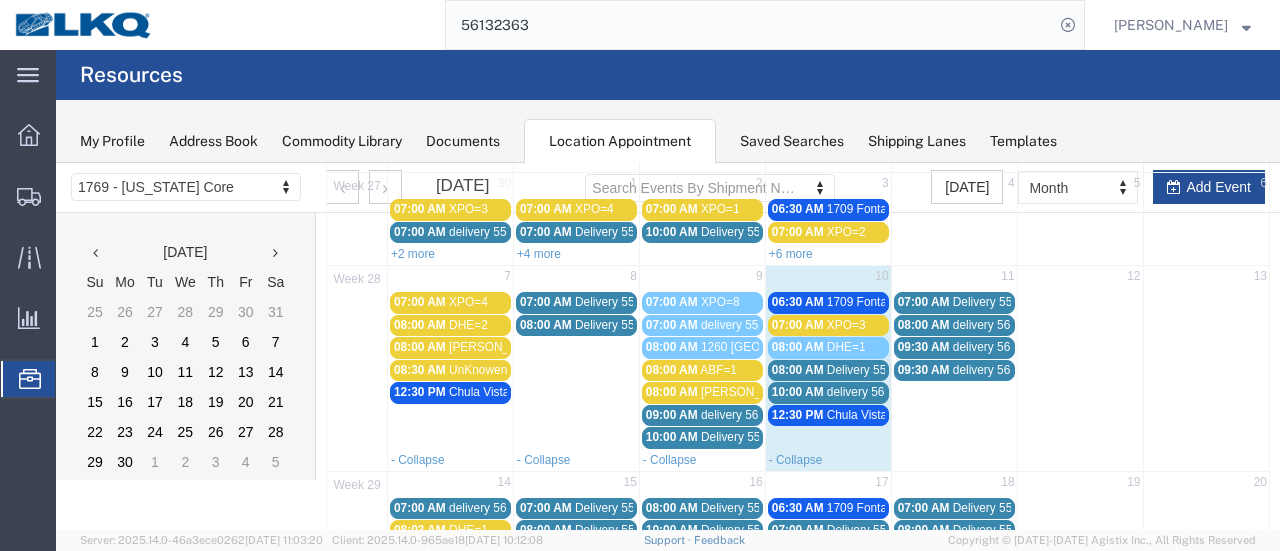 click on "07:00 AM" at bounding box center [798, 325] 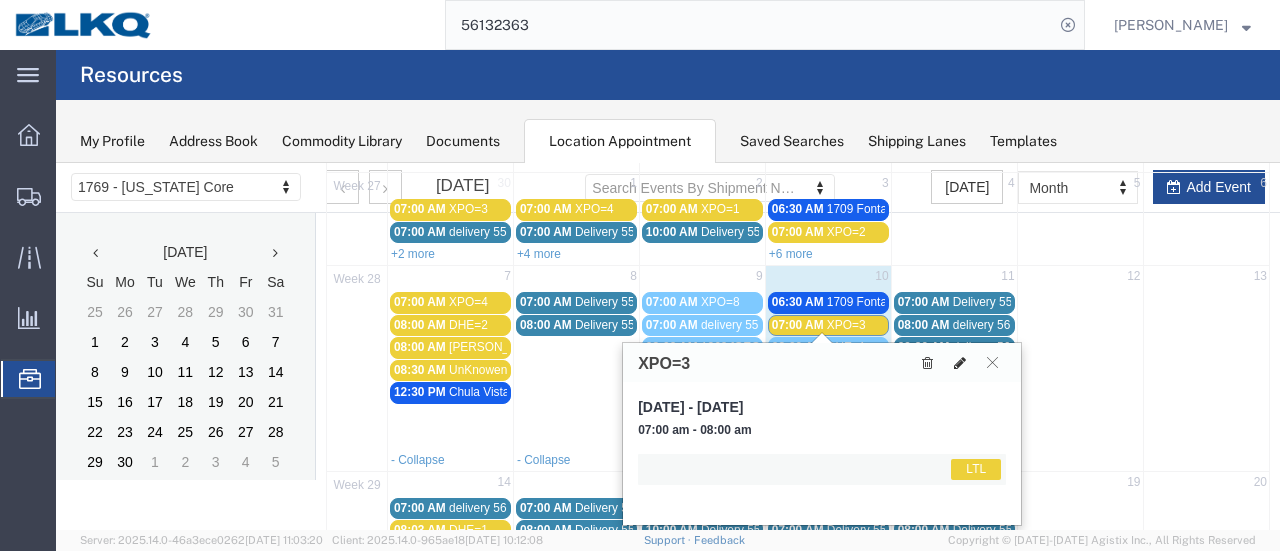 click at bounding box center (960, 363) 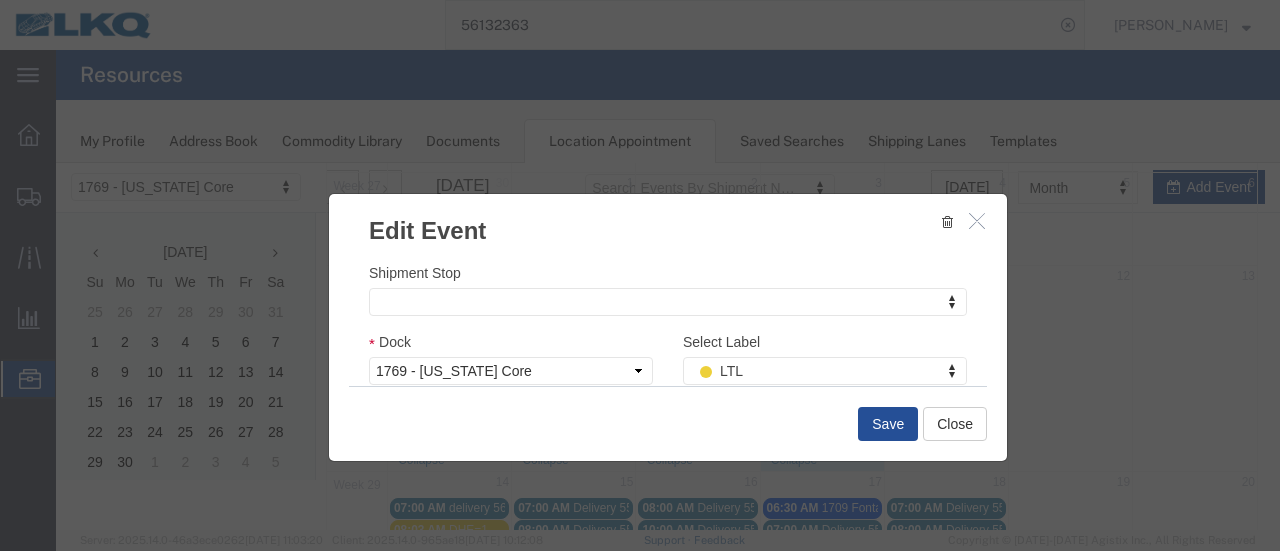 scroll, scrollTop: 300, scrollLeft: 0, axis: vertical 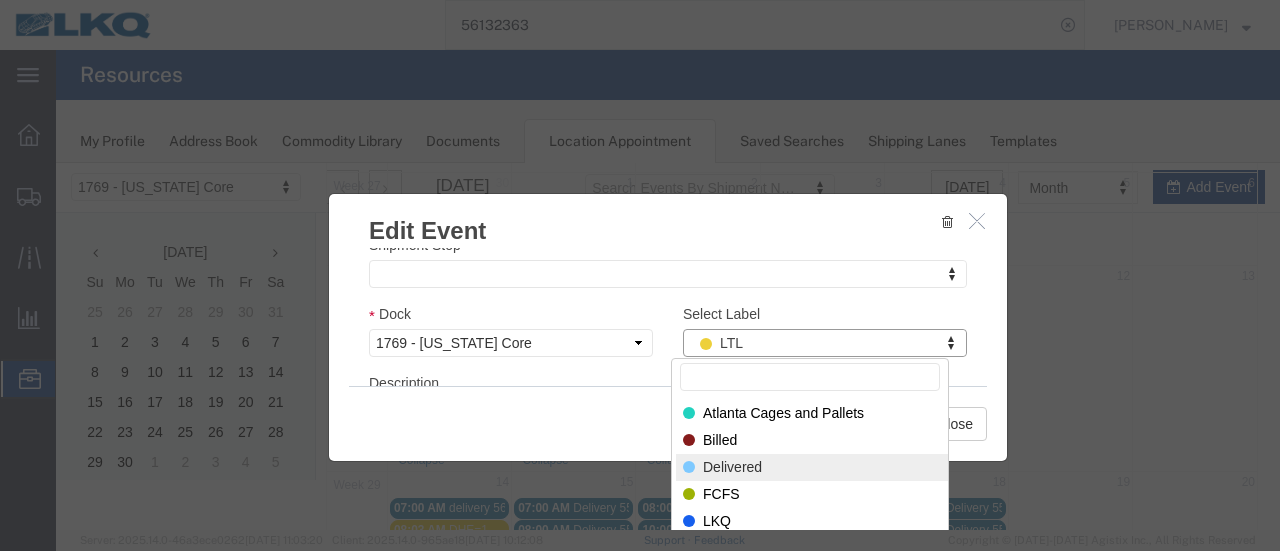 select on "40" 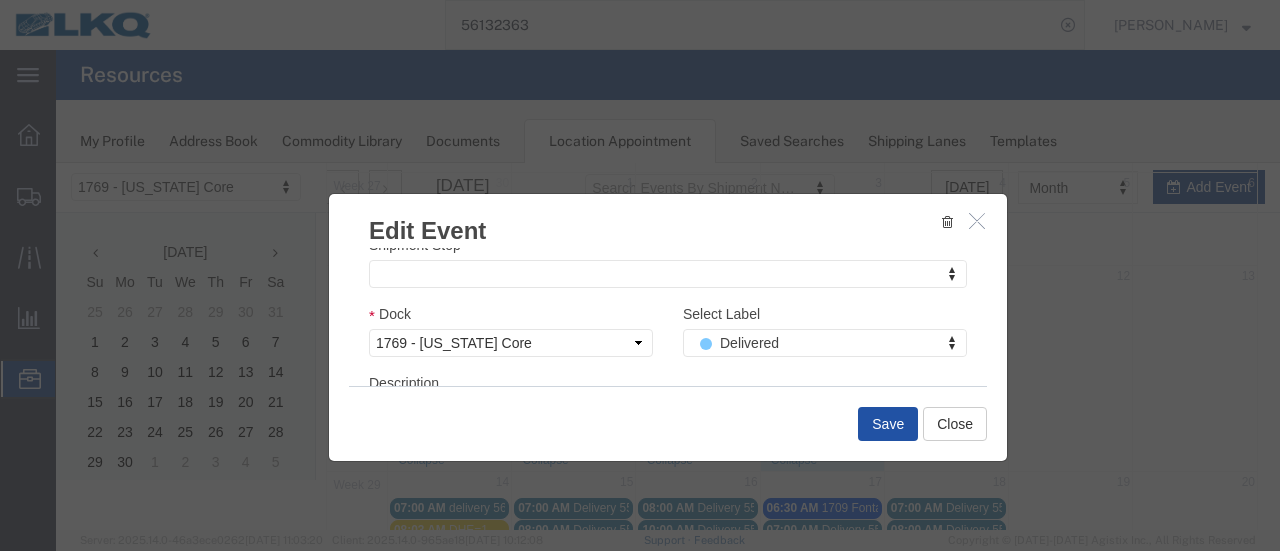 click on "Save" at bounding box center [888, 424] 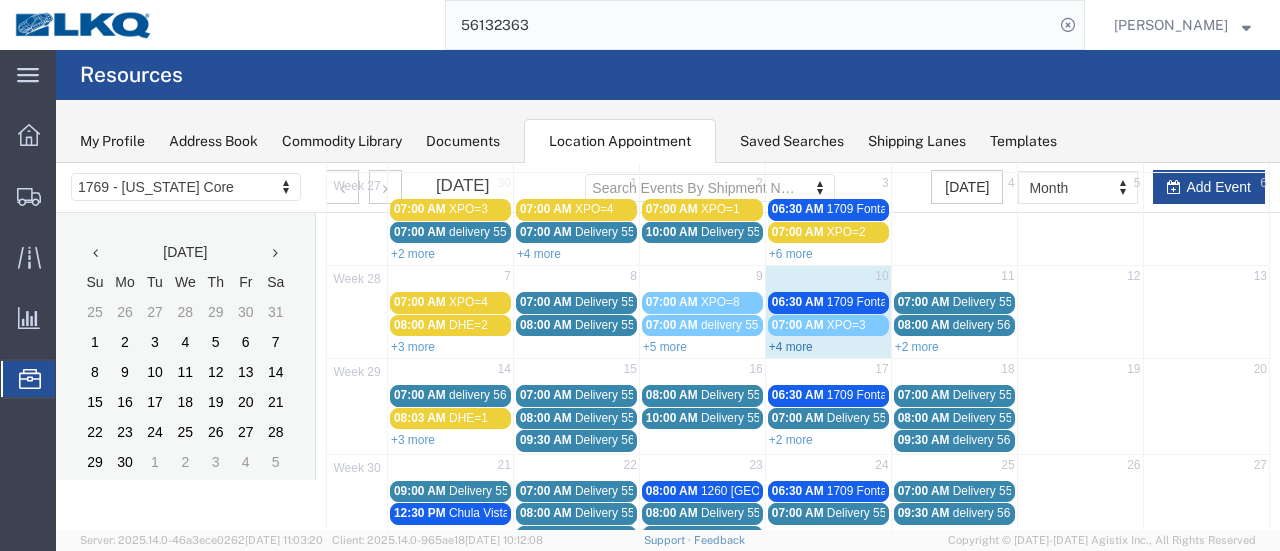 click on "+4 more" at bounding box center (791, 347) 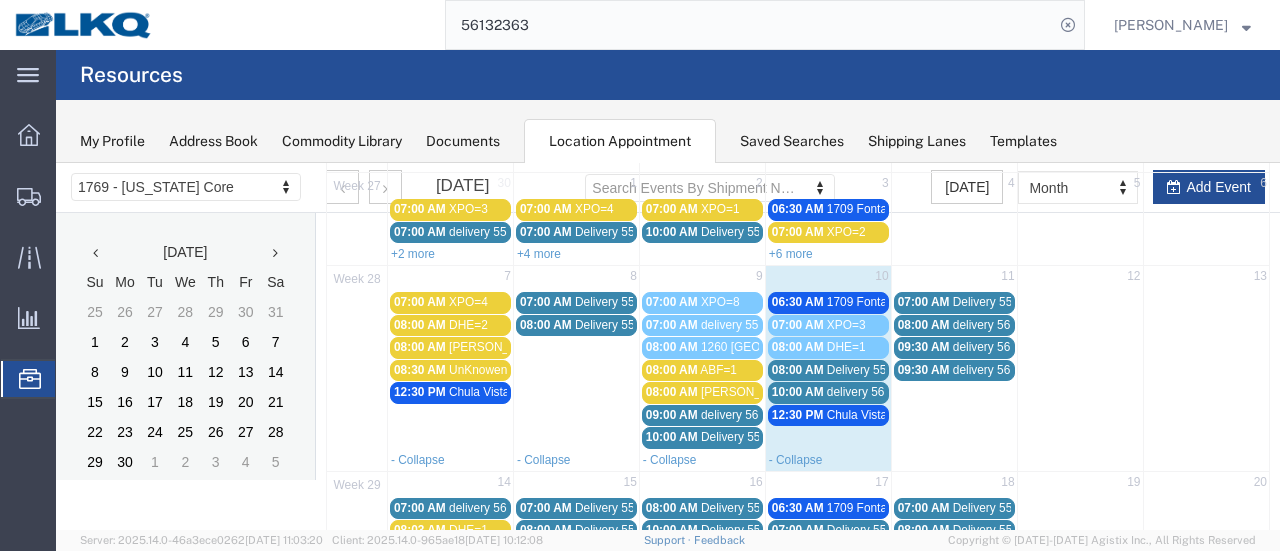click on "Chula Vista Truck" at bounding box center [495, 392] 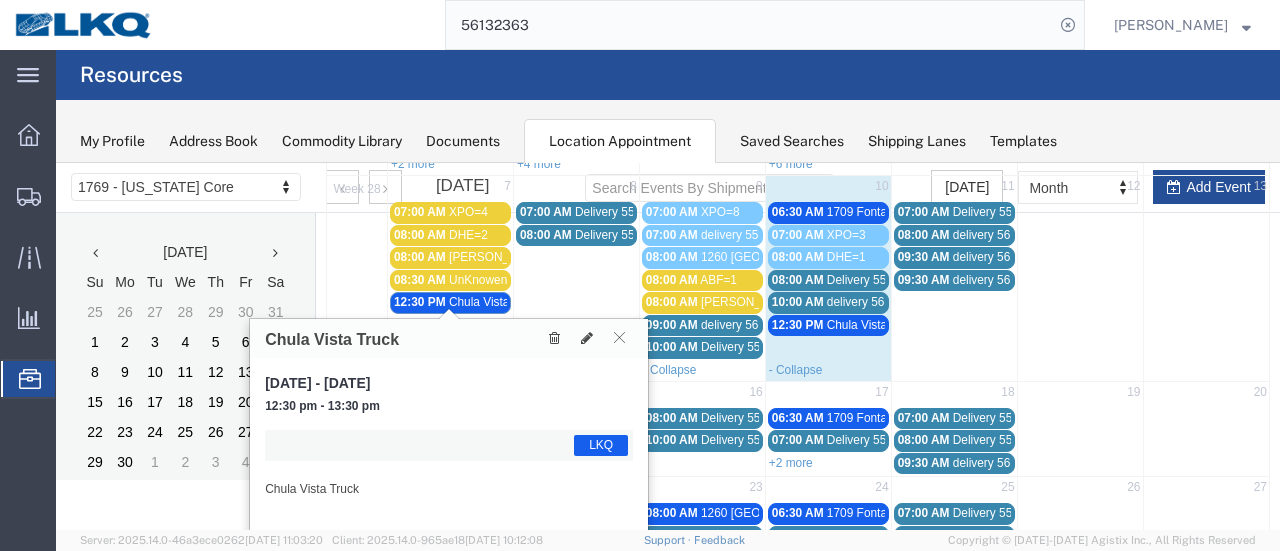 scroll, scrollTop: 228, scrollLeft: 0, axis: vertical 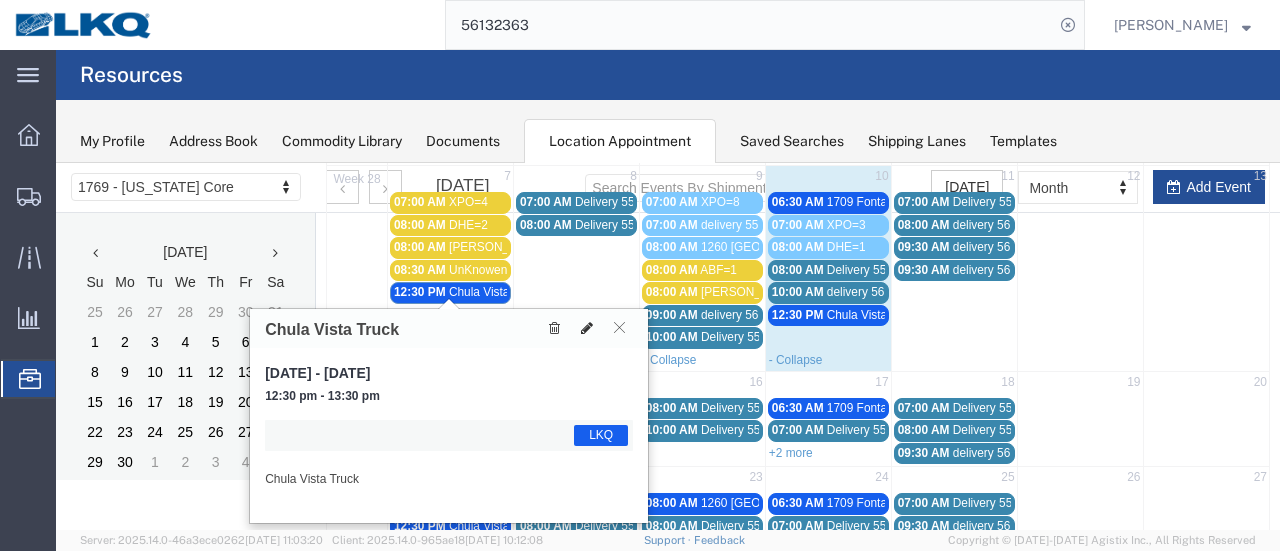 click at bounding box center [587, 328] 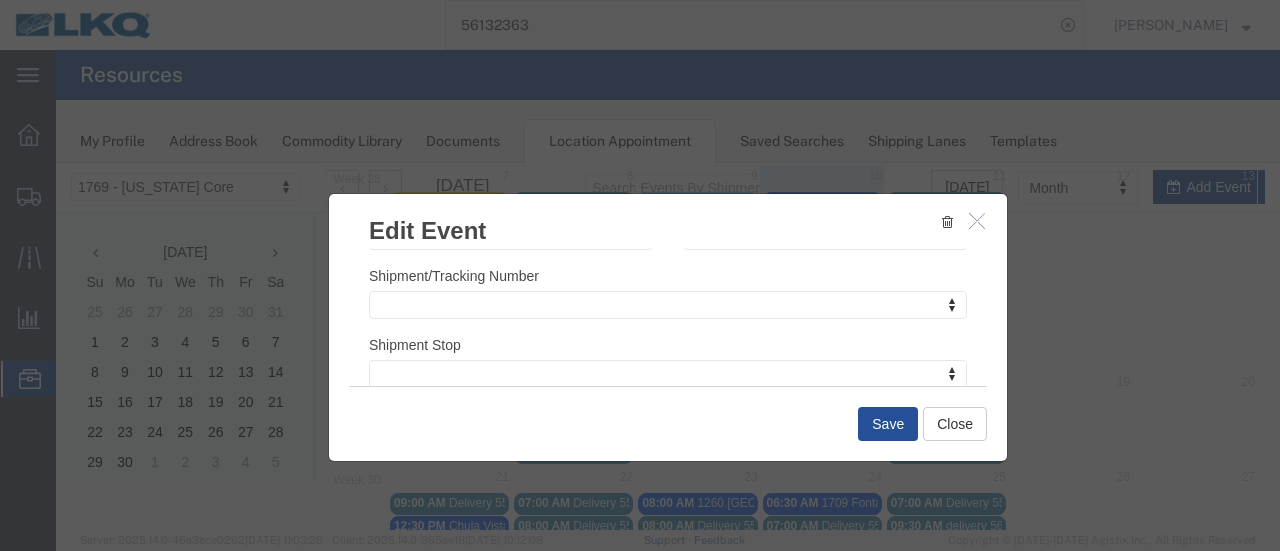 scroll, scrollTop: 300, scrollLeft: 0, axis: vertical 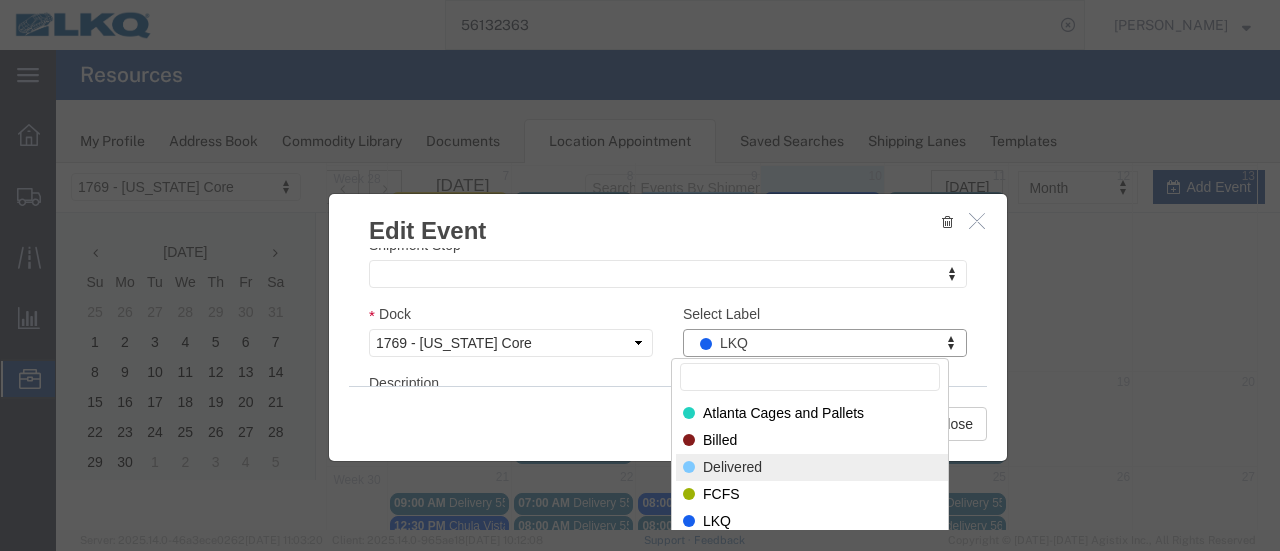 select on "40" 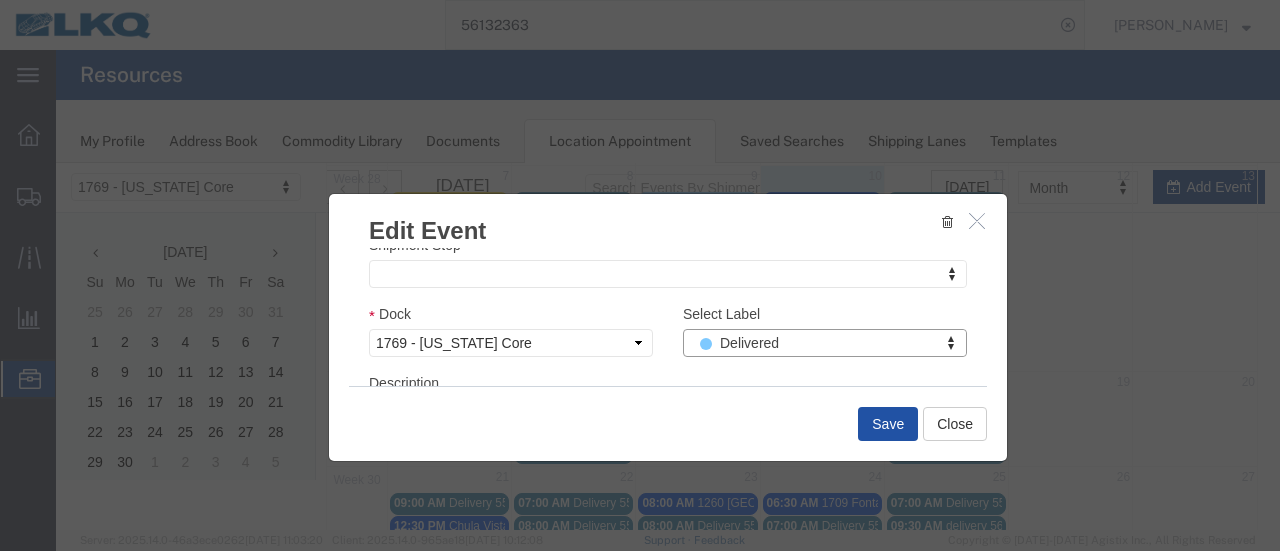 click on "Save" at bounding box center [888, 424] 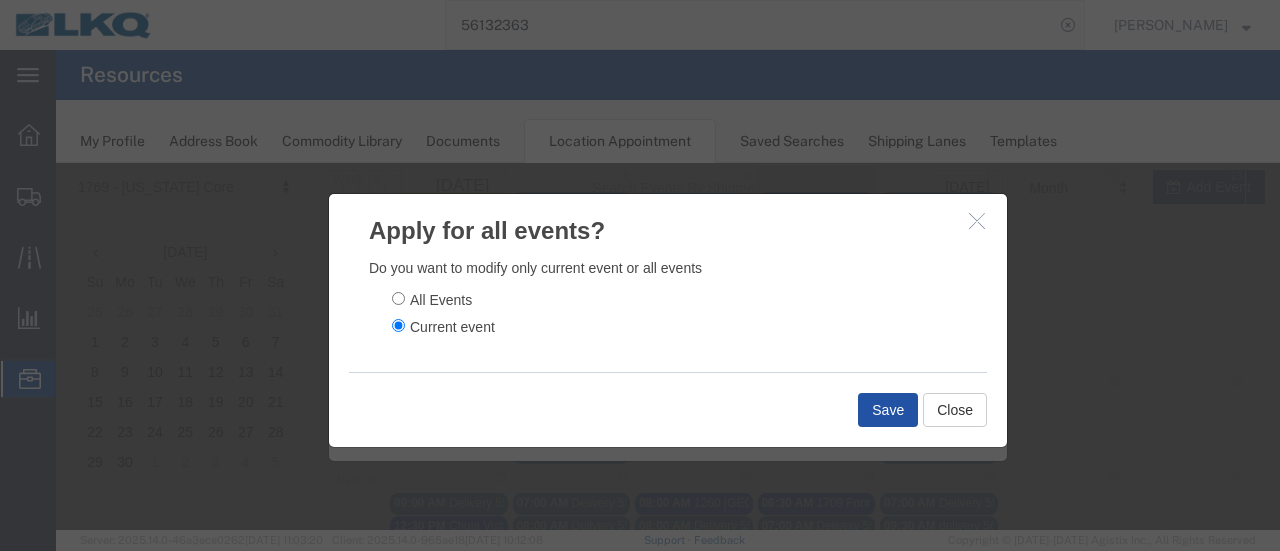 click on "Save" at bounding box center [888, 410] 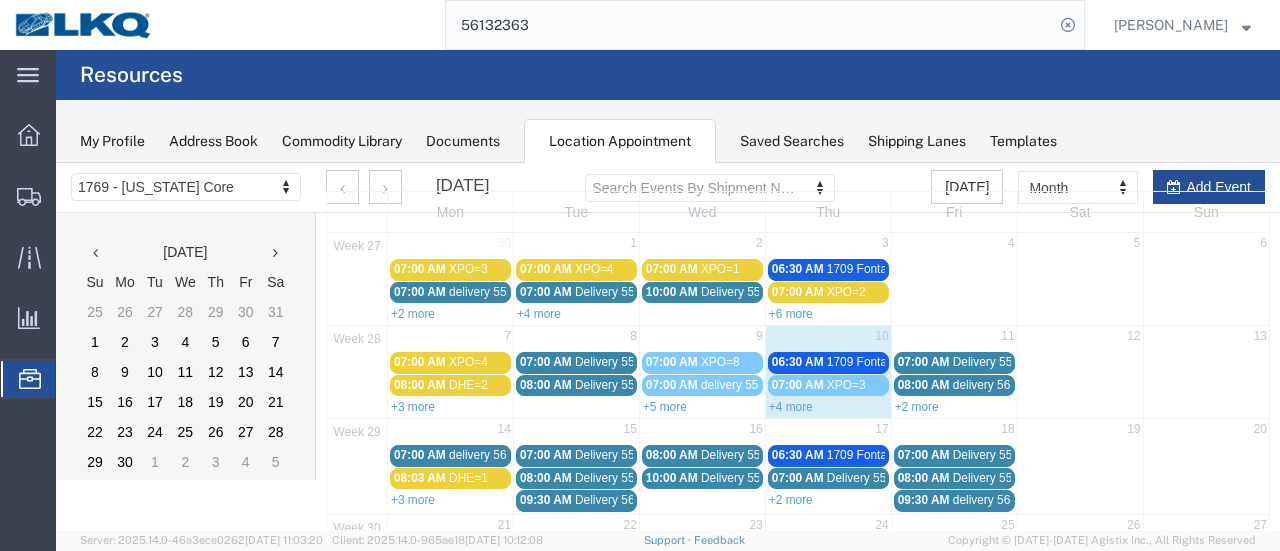 scroll, scrollTop: 100, scrollLeft: 0, axis: vertical 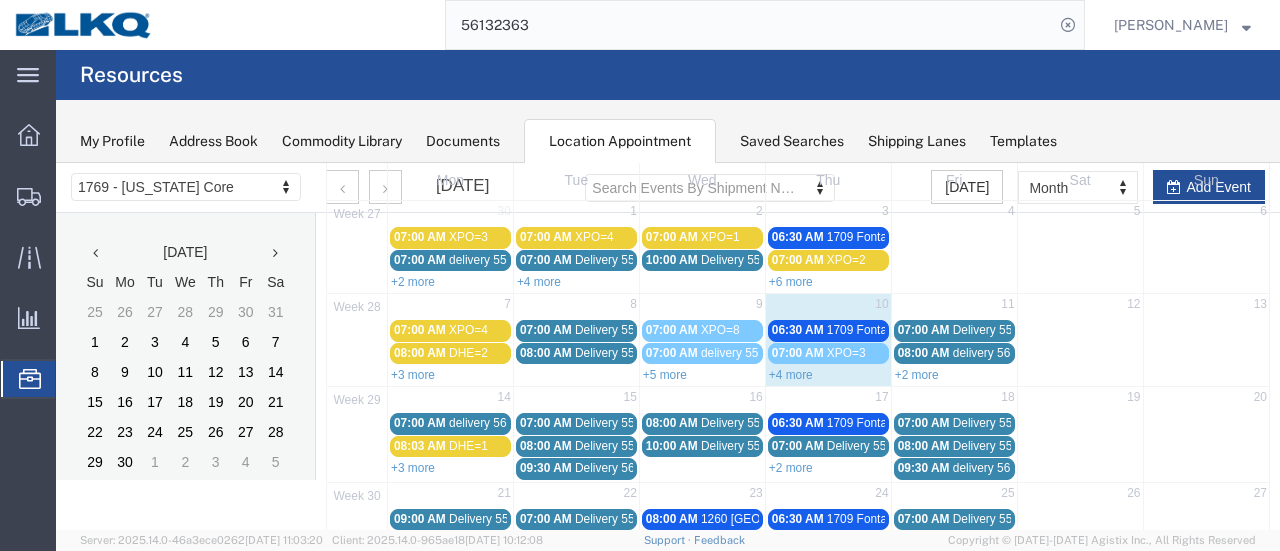 click on "+3 more" at bounding box center [413, 375] 